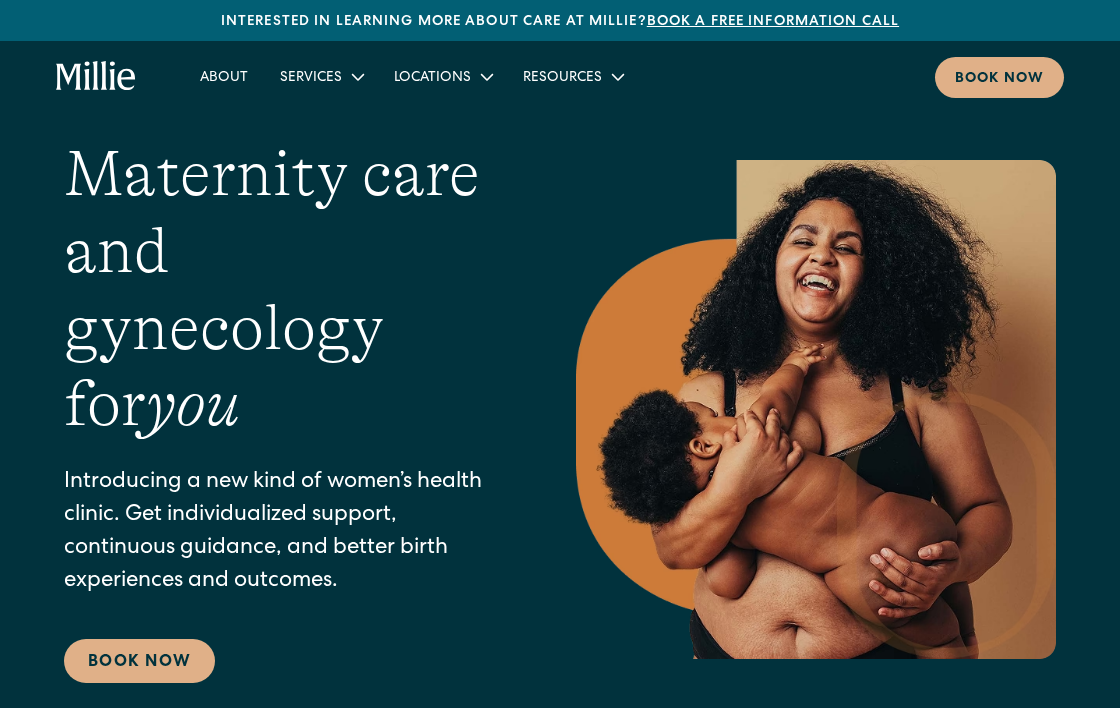 scroll, scrollTop: 0, scrollLeft: 0, axis: both 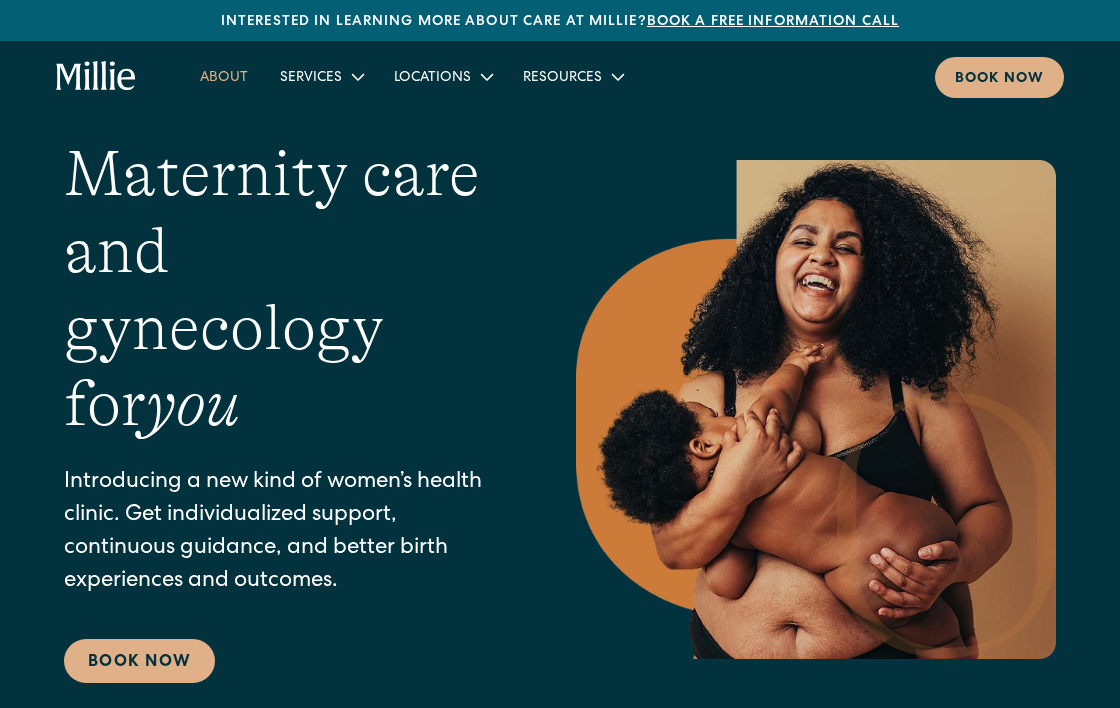 click on "About" at bounding box center (224, 76) 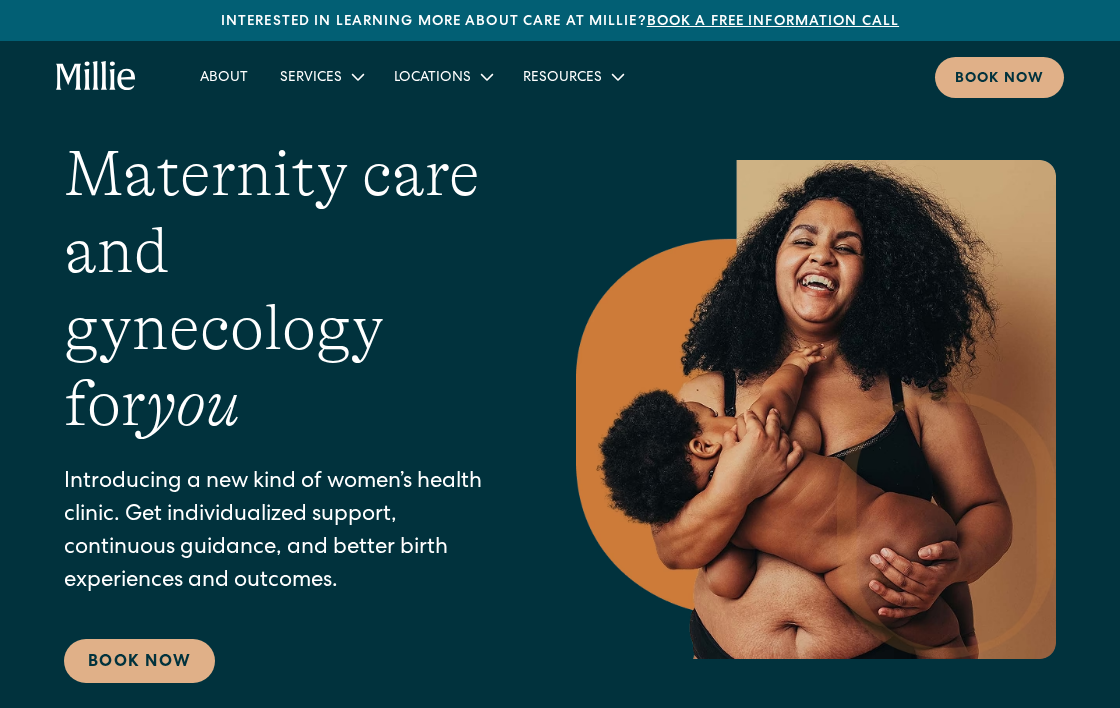 scroll, scrollTop: 0, scrollLeft: 0, axis: both 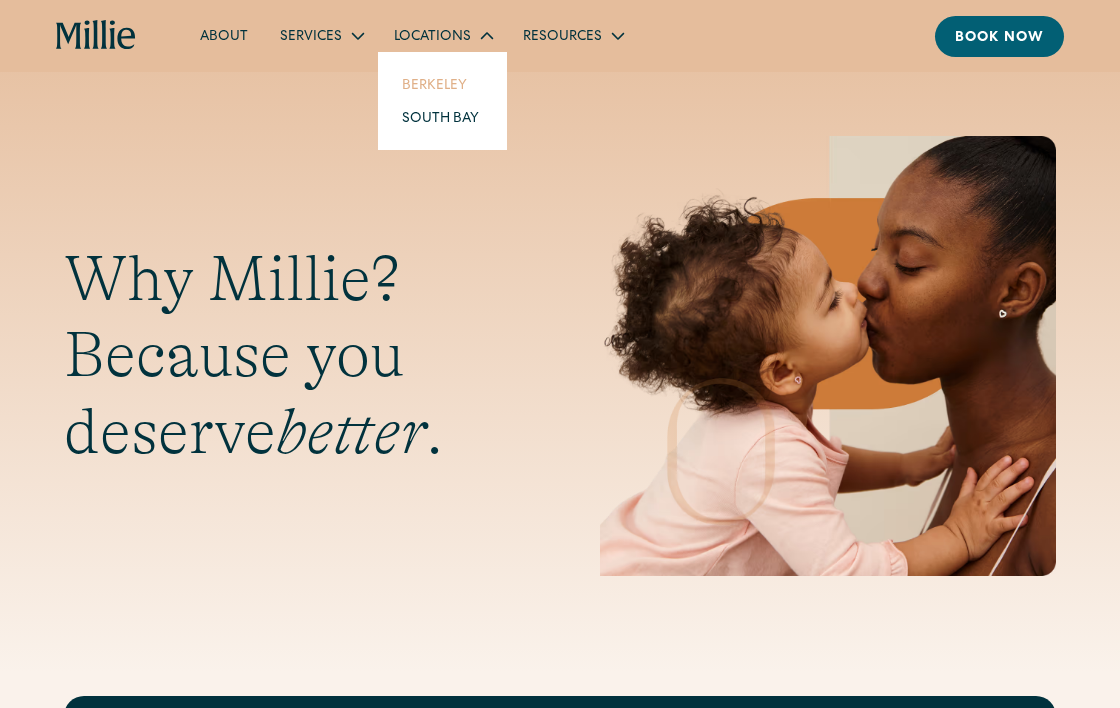 click on "Berkeley" at bounding box center (442, 84) 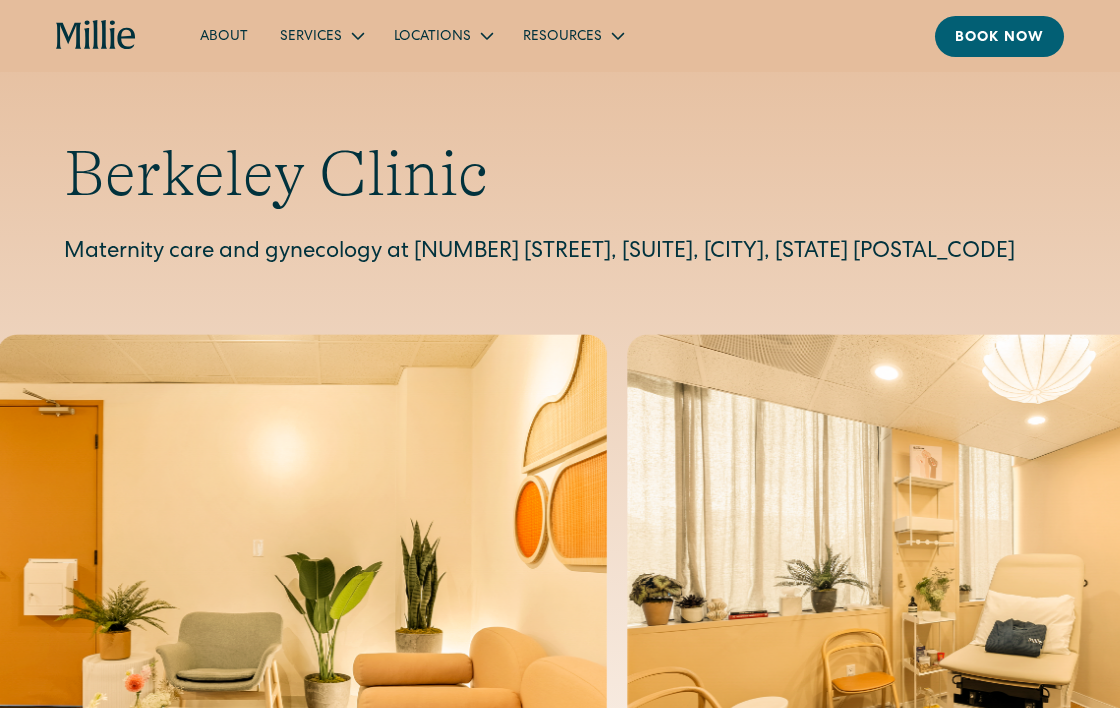 scroll, scrollTop: 0, scrollLeft: 0, axis: both 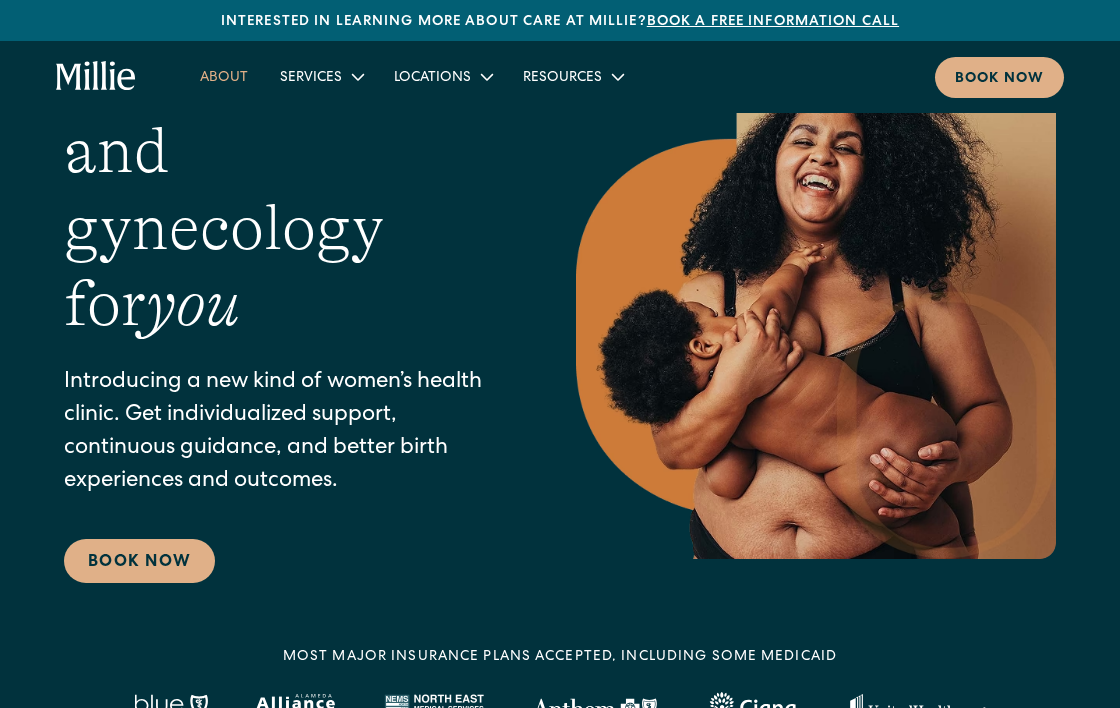 click on "About" at bounding box center (224, 76) 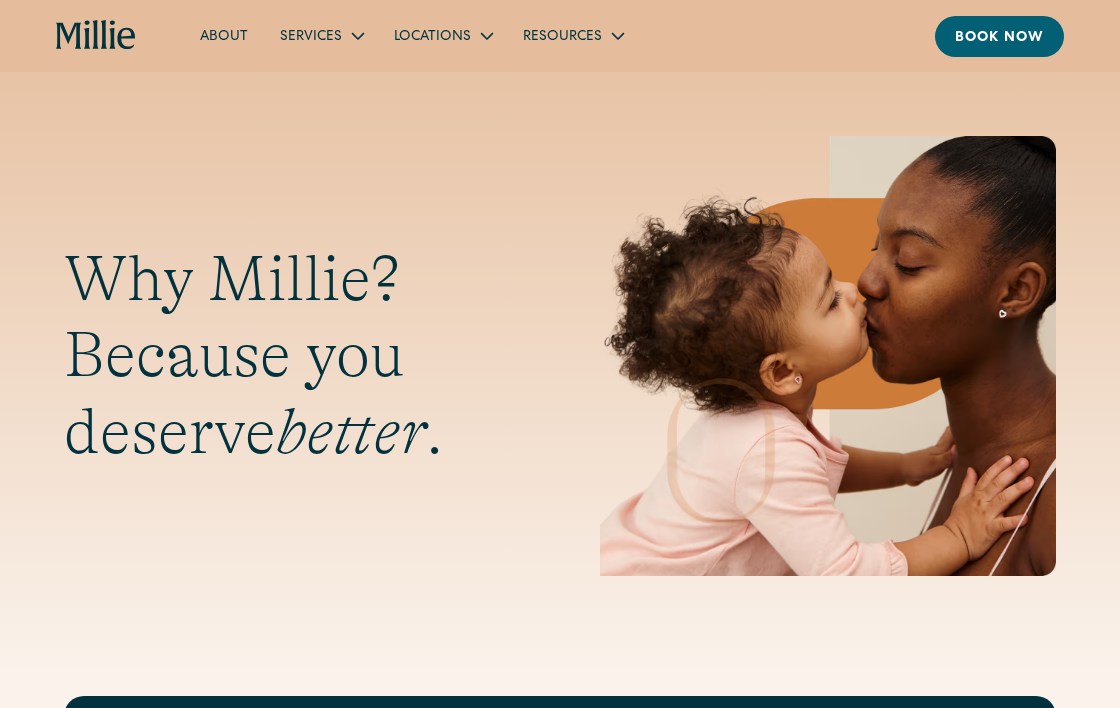 scroll, scrollTop: 0, scrollLeft: 0, axis: both 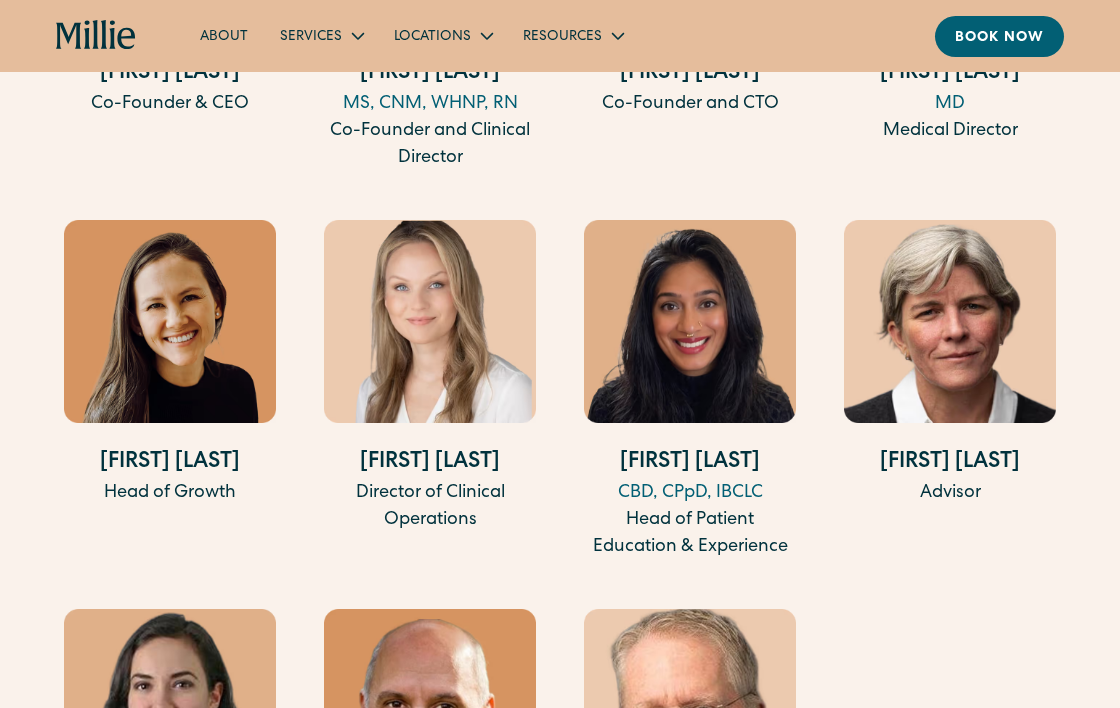drag, startPoint x: 521, startPoint y: 462, endPoint x: 347, endPoint y: 458, distance: 174.04597 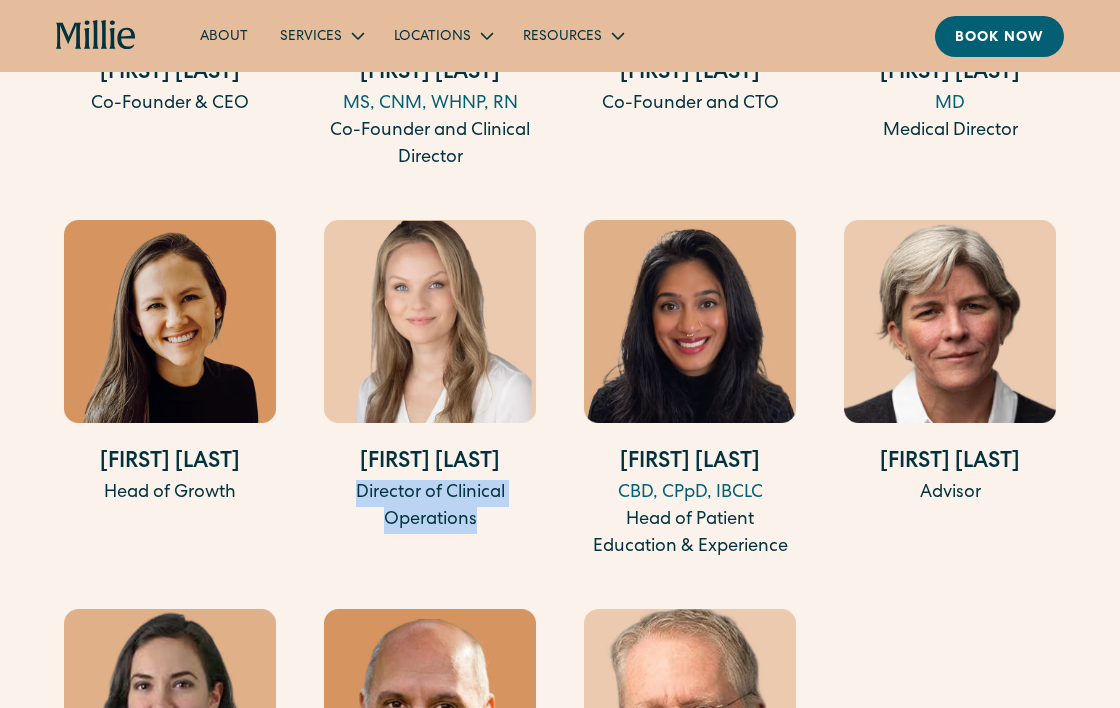 drag, startPoint x: 480, startPoint y: 507, endPoint x: 350, endPoint y: 499, distance: 130.24593 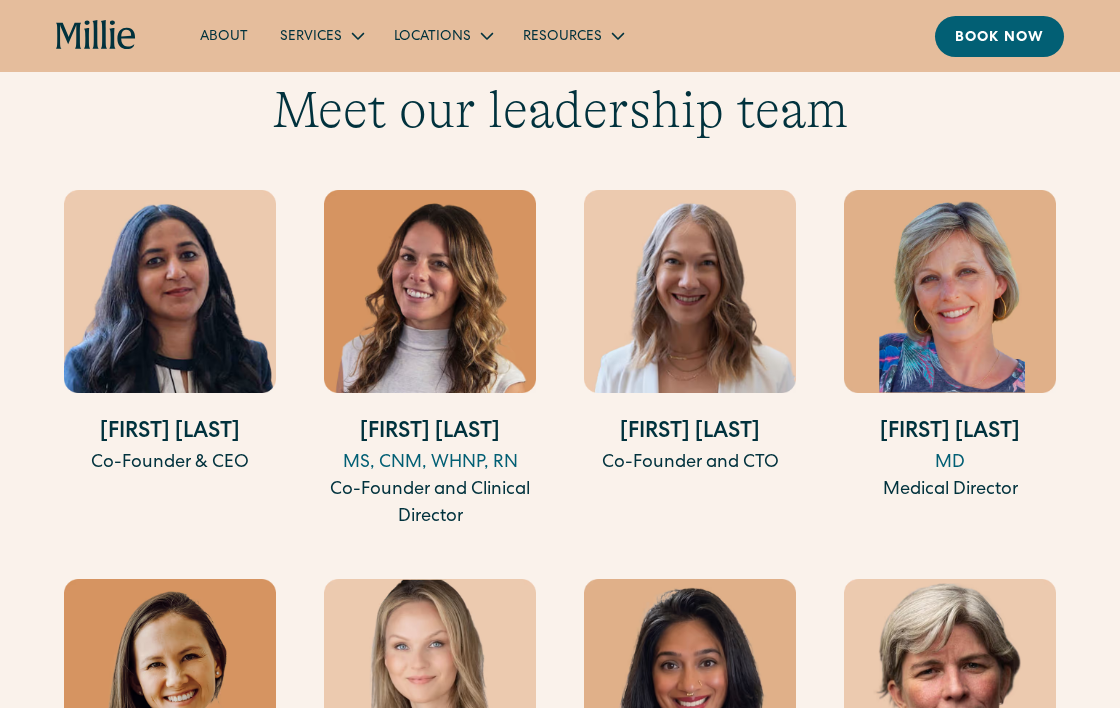 scroll, scrollTop: 3776, scrollLeft: 0, axis: vertical 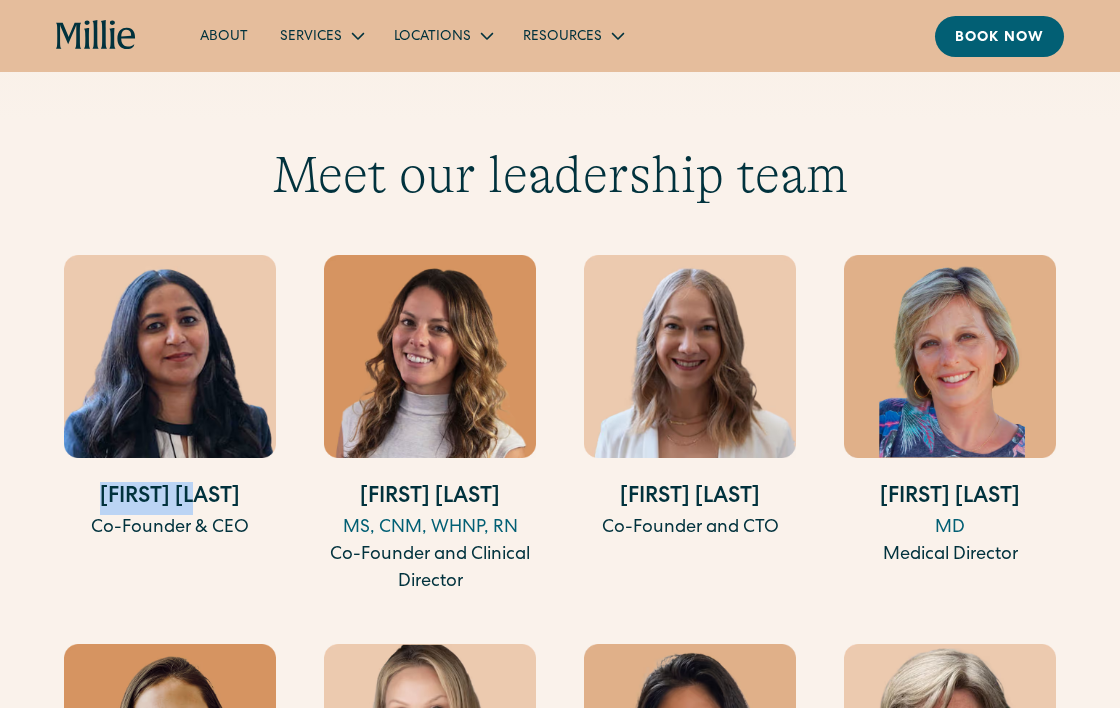 drag, startPoint x: 254, startPoint y: 500, endPoint x: 113, endPoint y: 494, distance: 141.12761 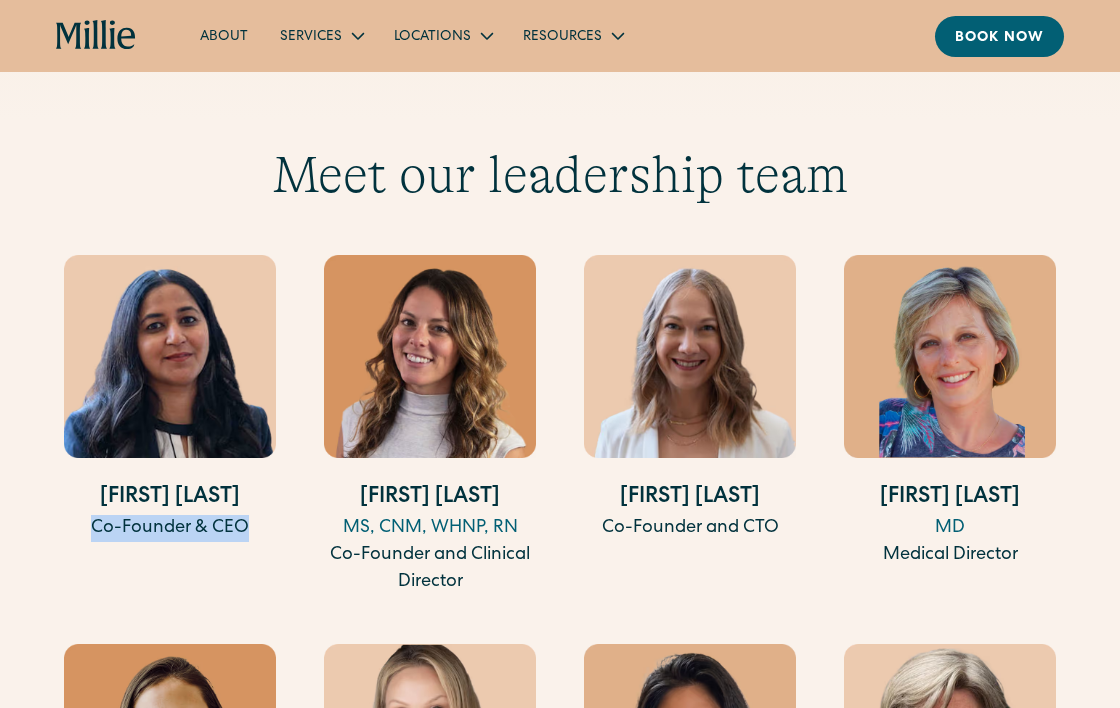 drag, startPoint x: 262, startPoint y: 525, endPoint x: 70, endPoint y: 526, distance: 192.00261 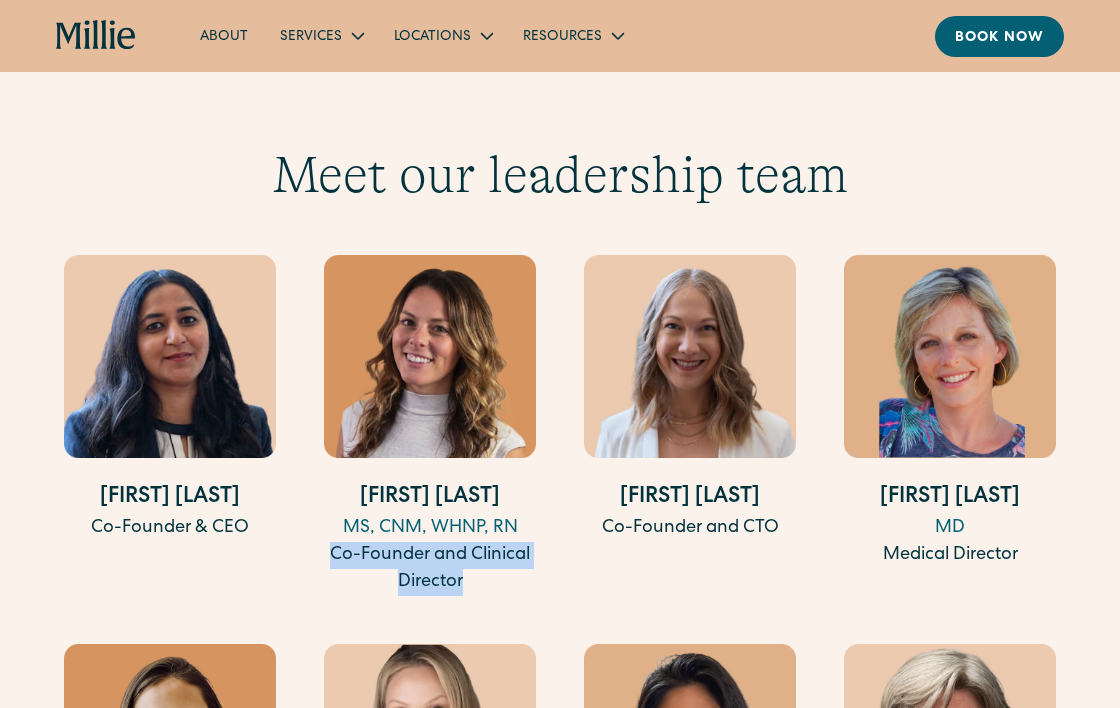 drag, startPoint x: 472, startPoint y: 581, endPoint x: 313, endPoint y: 550, distance: 161.99382 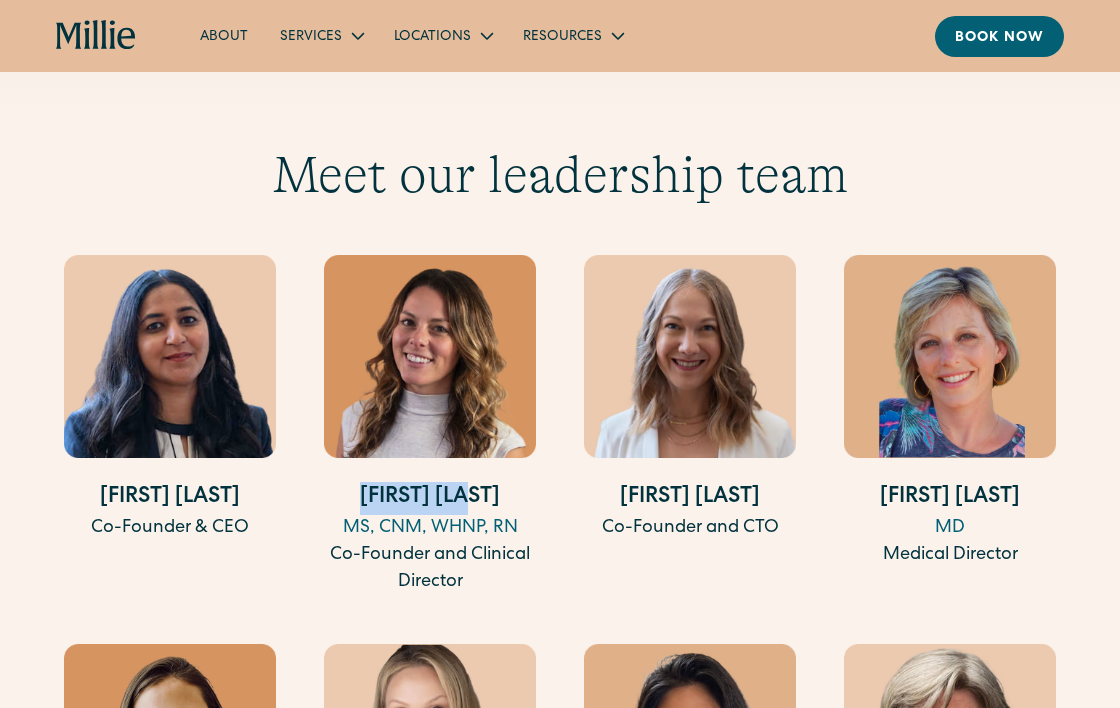 drag, startPoint x: 511, startPoint y: 493, endPoint x: 370, endPoint y: 489, distance: 141.05673 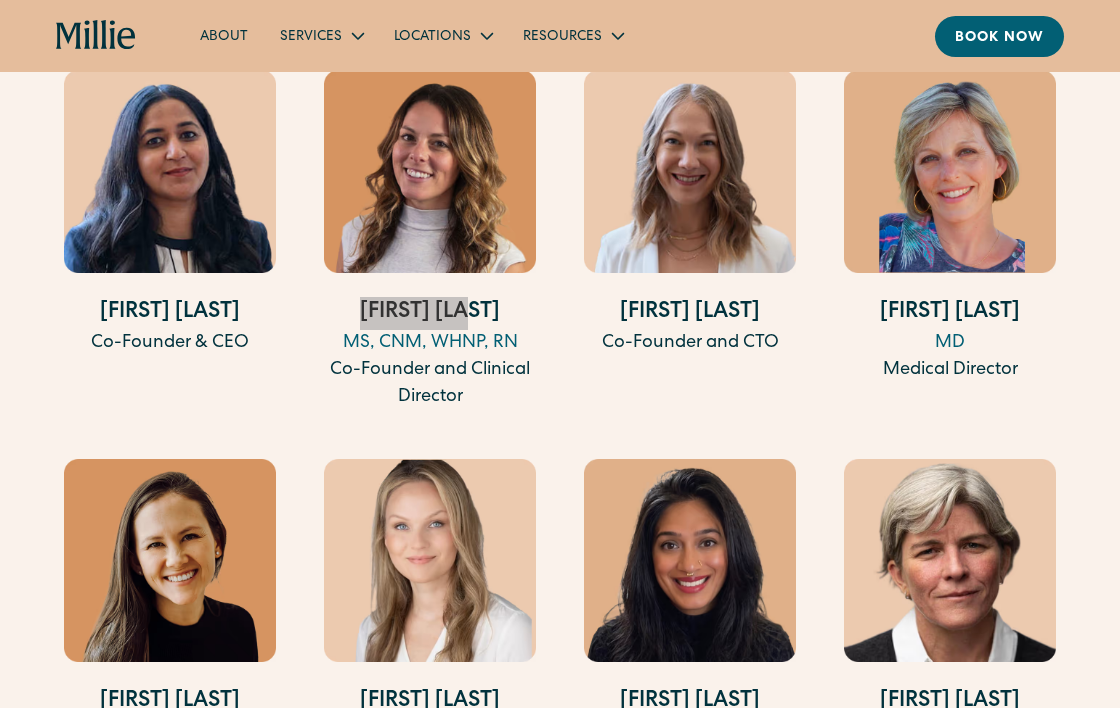 scroll, scrollTop: 3976, scrollLeft: 0, axis: vertical 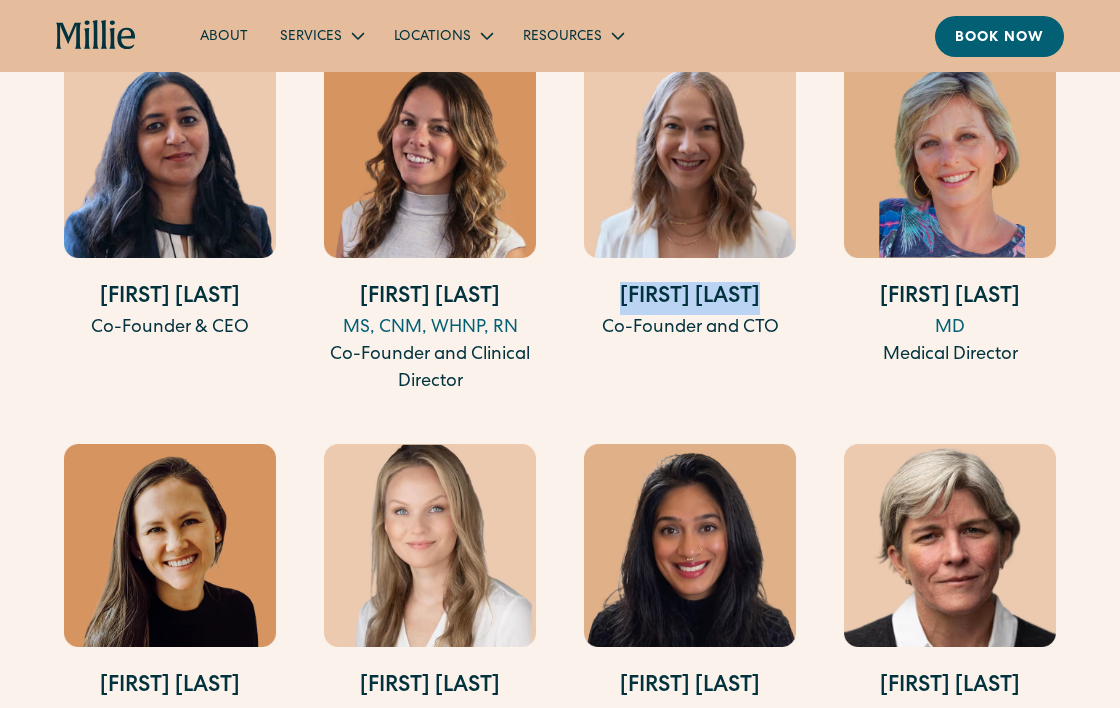 drag, startPoint x: 608, startPoint y: 290, endPoint x: 774, endPoint y: 293, distance: 166.0271 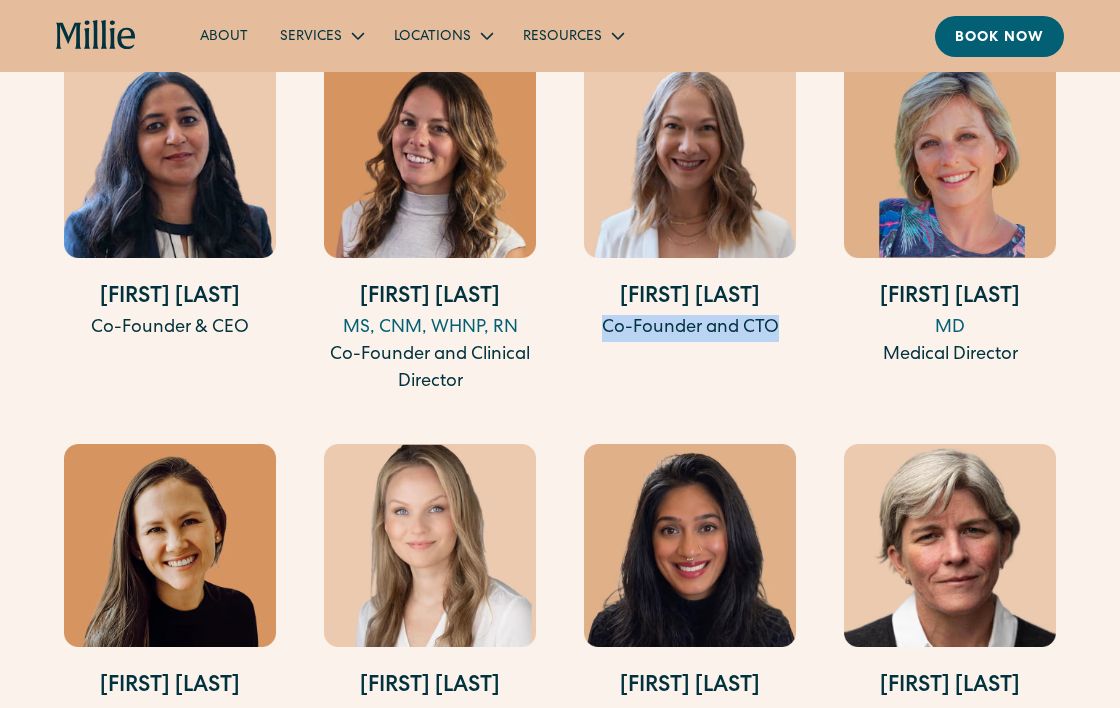 drag, startPoint x: 602, startPoint y: 322, endPoint x: 796, endPoint y: 321, distance: 194.00258 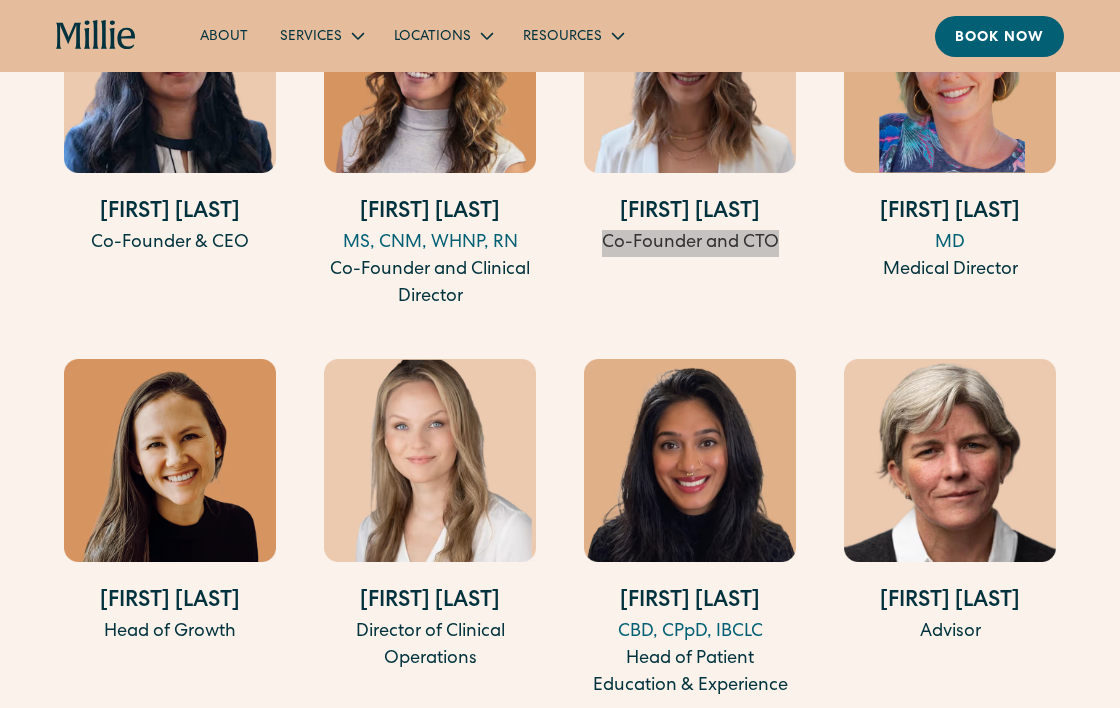 scroll, scrollTop: 4176, scrollLeft: 0, axis: vertical 